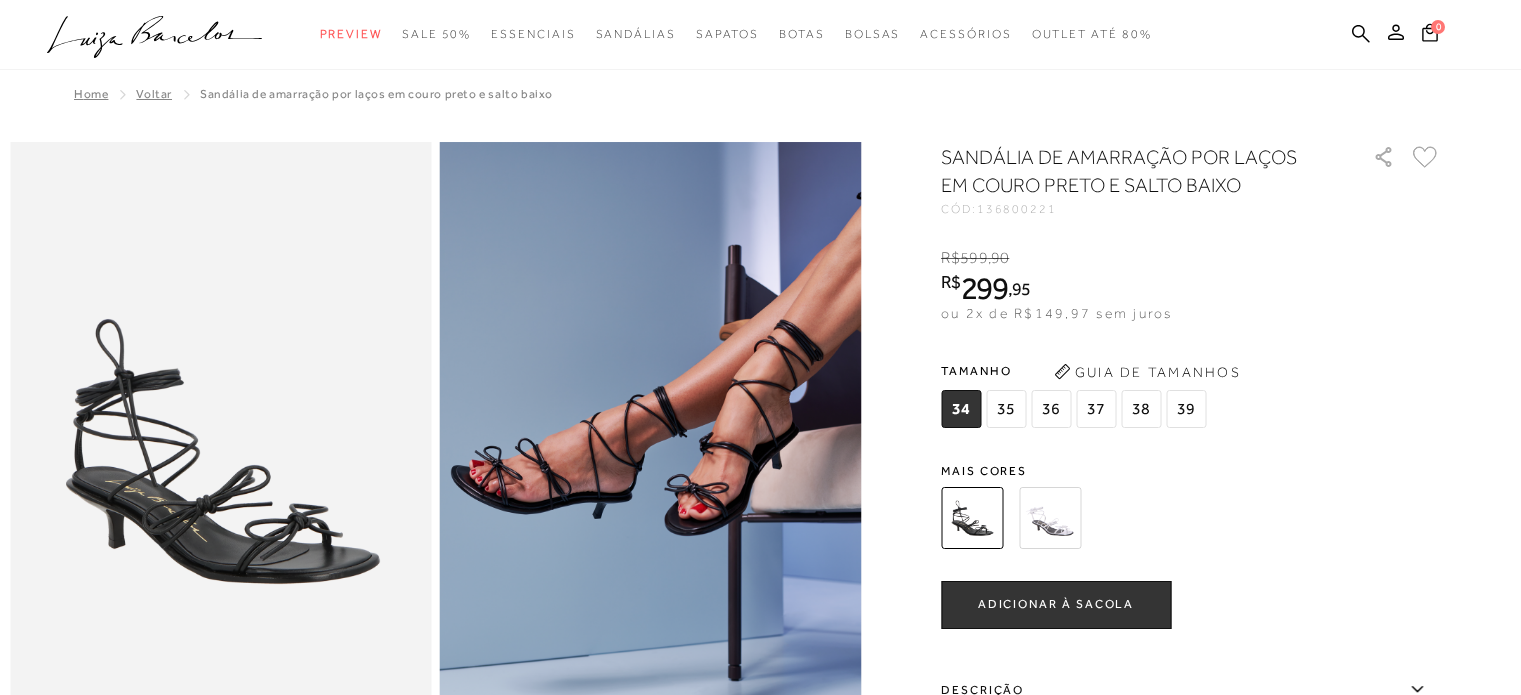 scroll, scrollTop: 0, scrollLeft: 0, axis: both 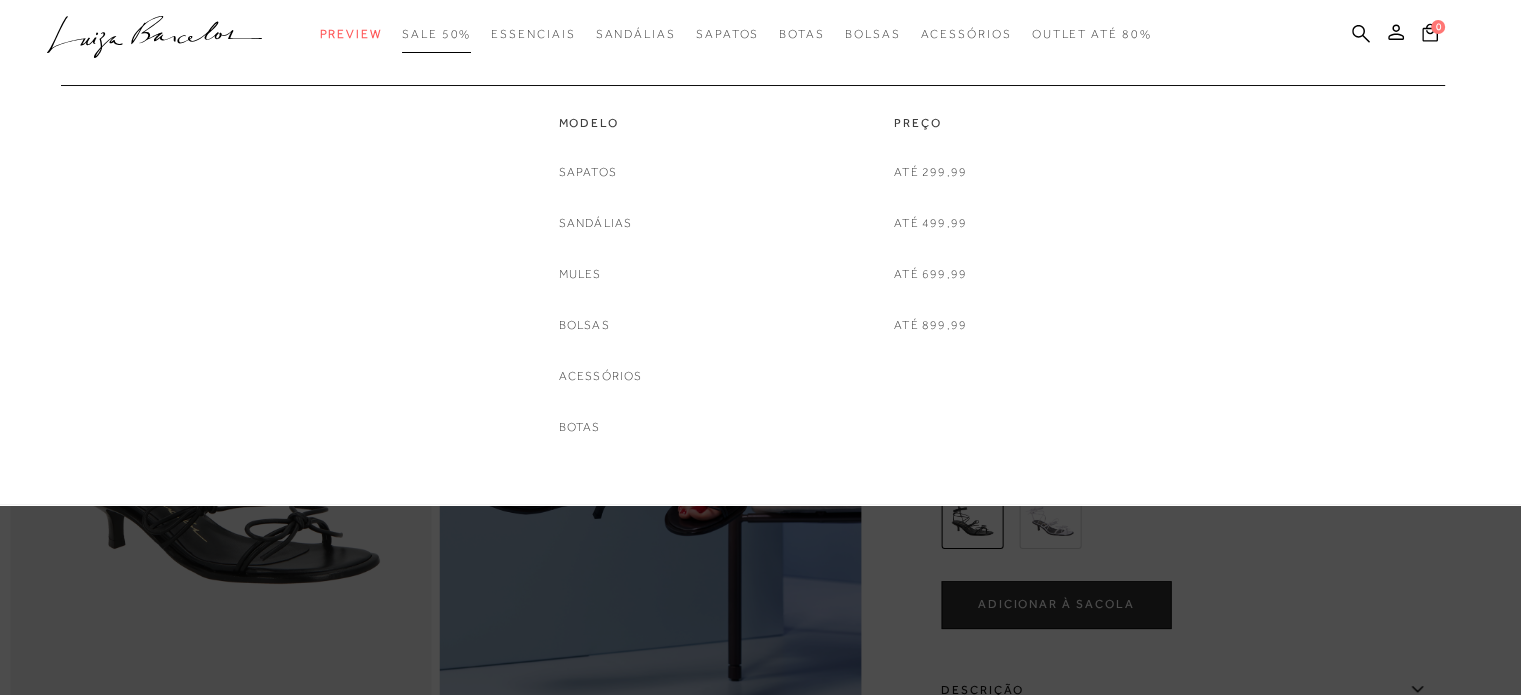 click on "SALE 50%" at bounding box center [436, 34] 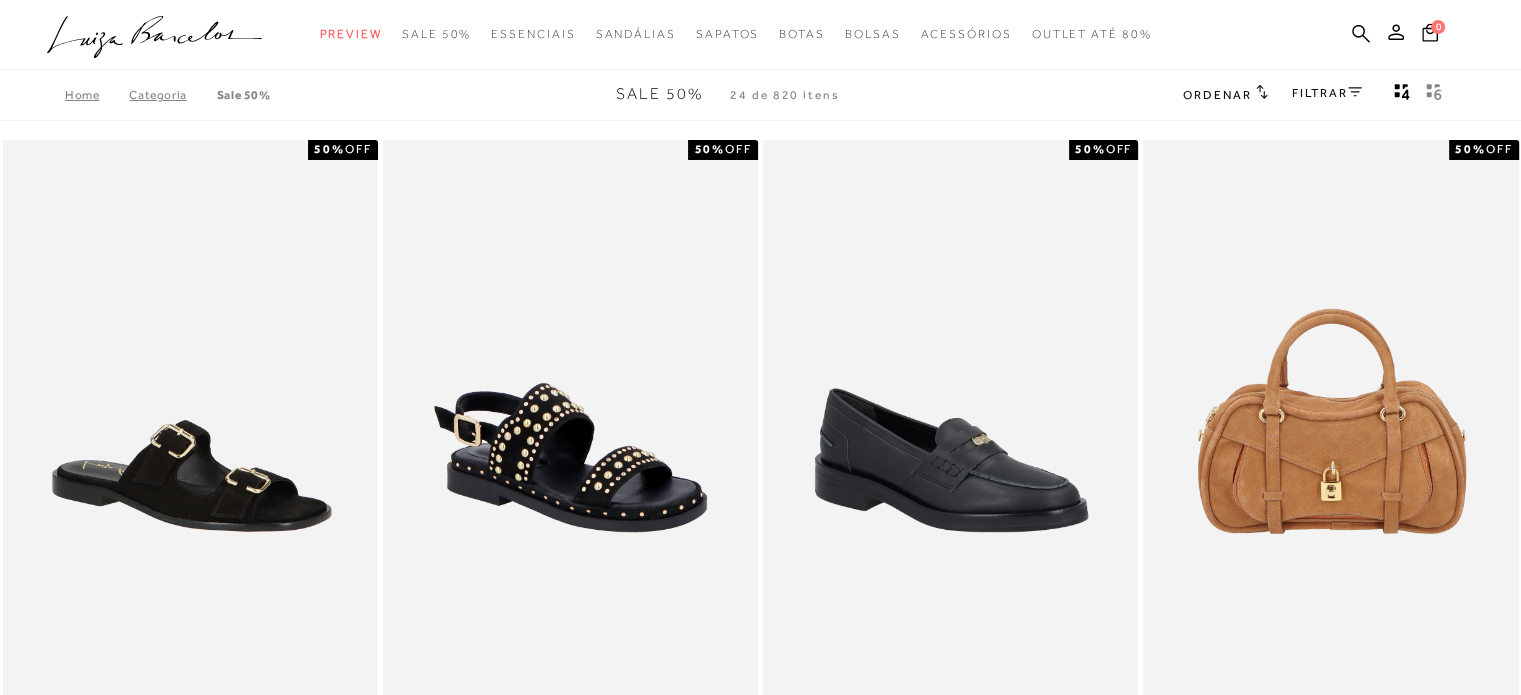 click on "FILTRAR" at bounding box center [1327, 93] 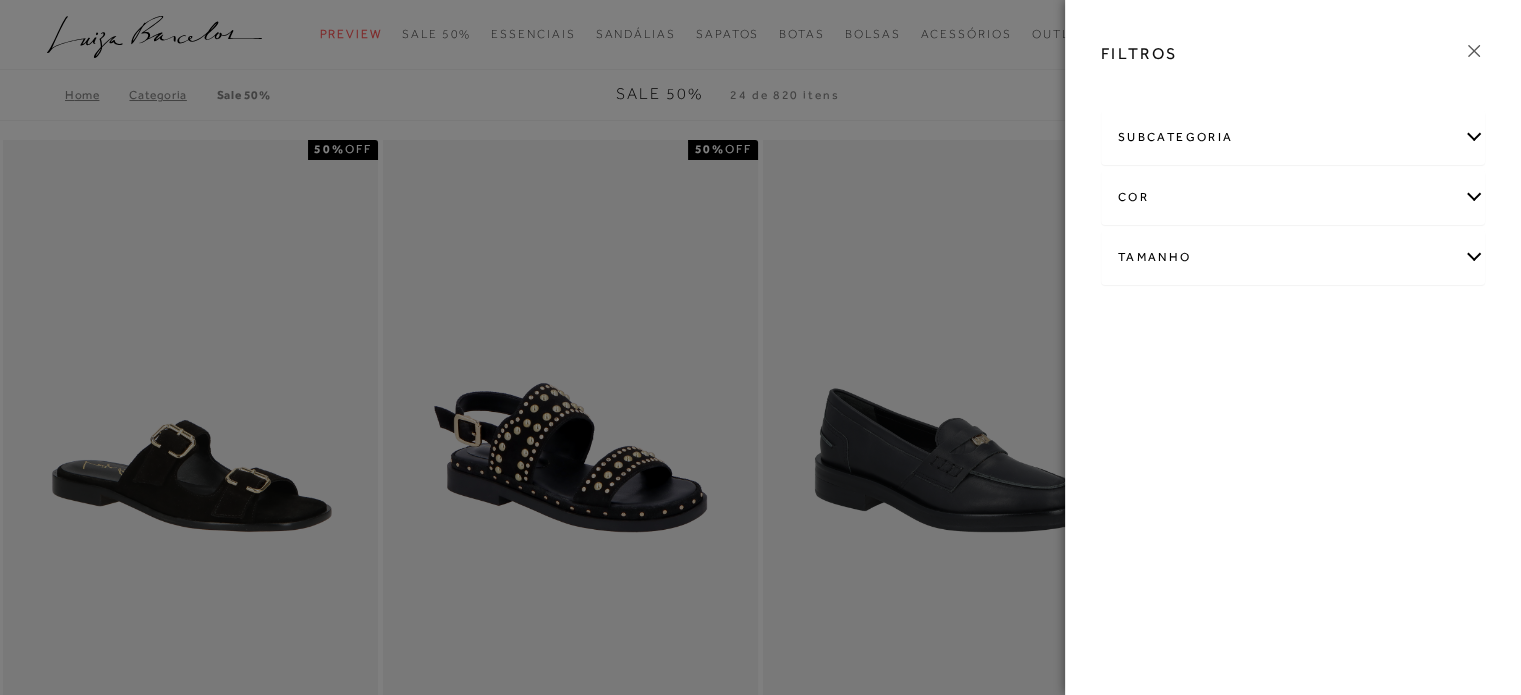 click on "Tamanho" at bounding box center (1293, 257) 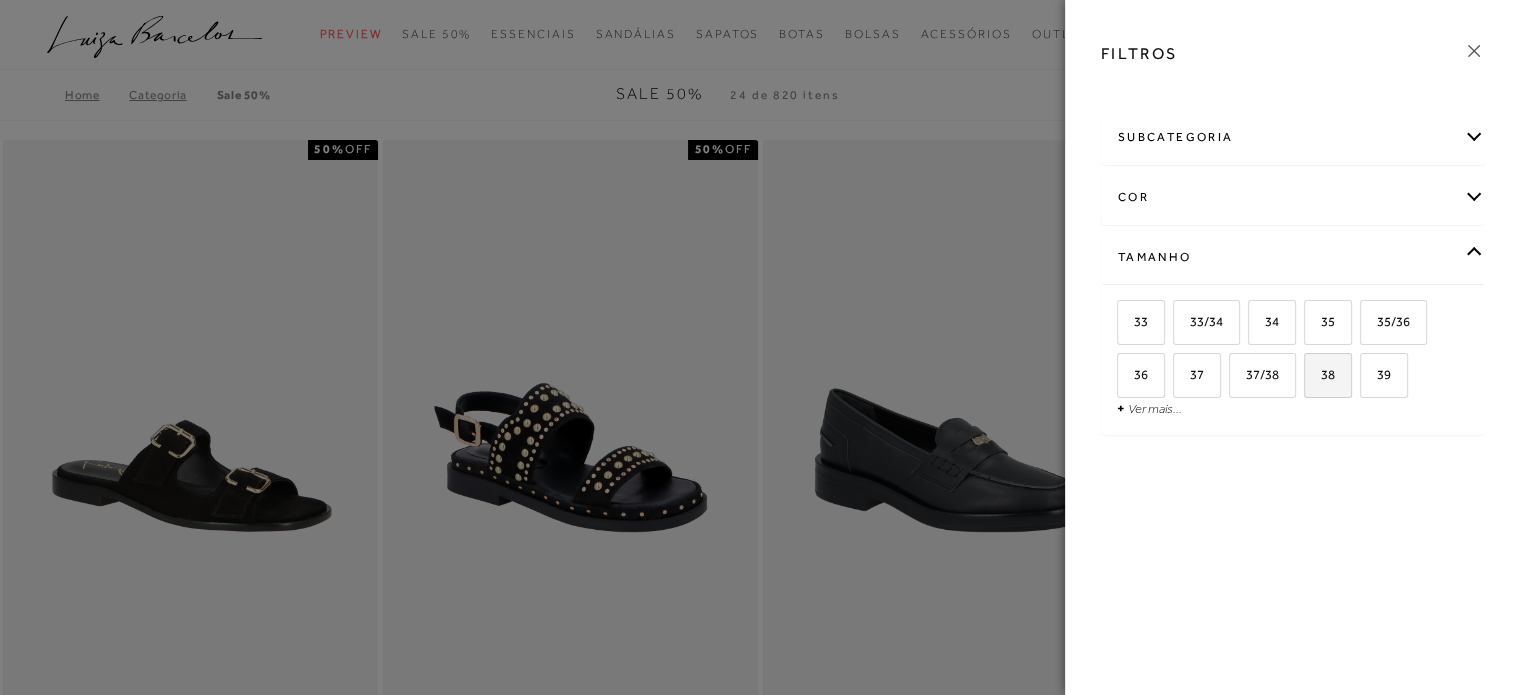 click on "38" at bounding box center [1320, 374] 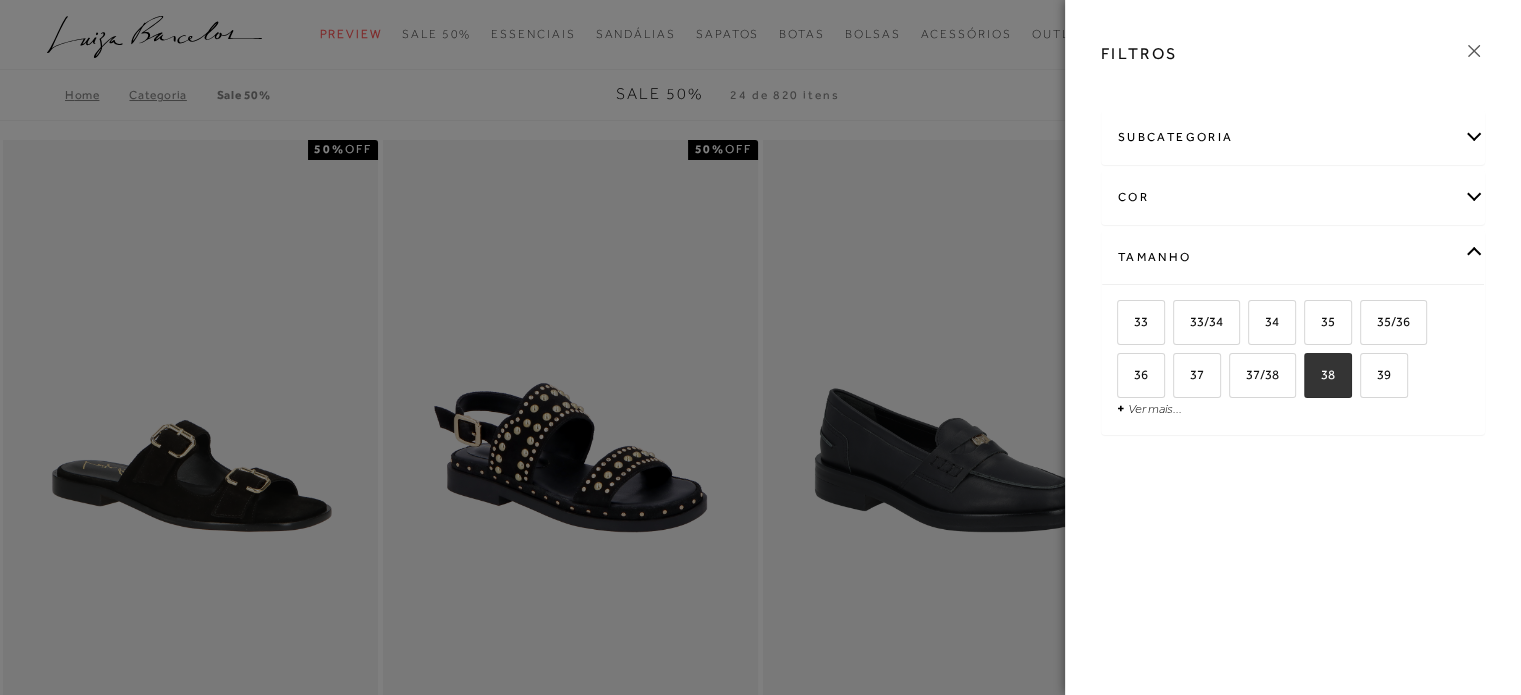 checkbox on "true" 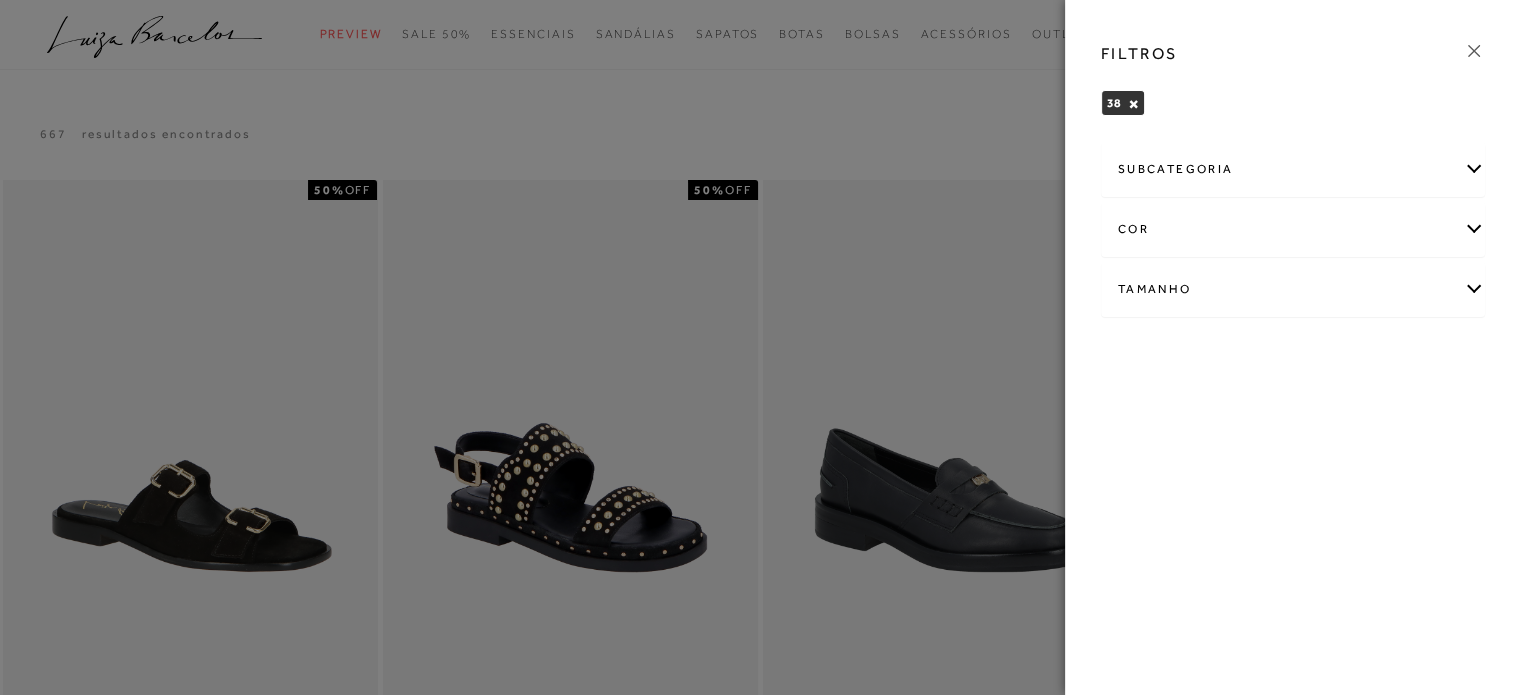 click at bounding box center (760, 347) 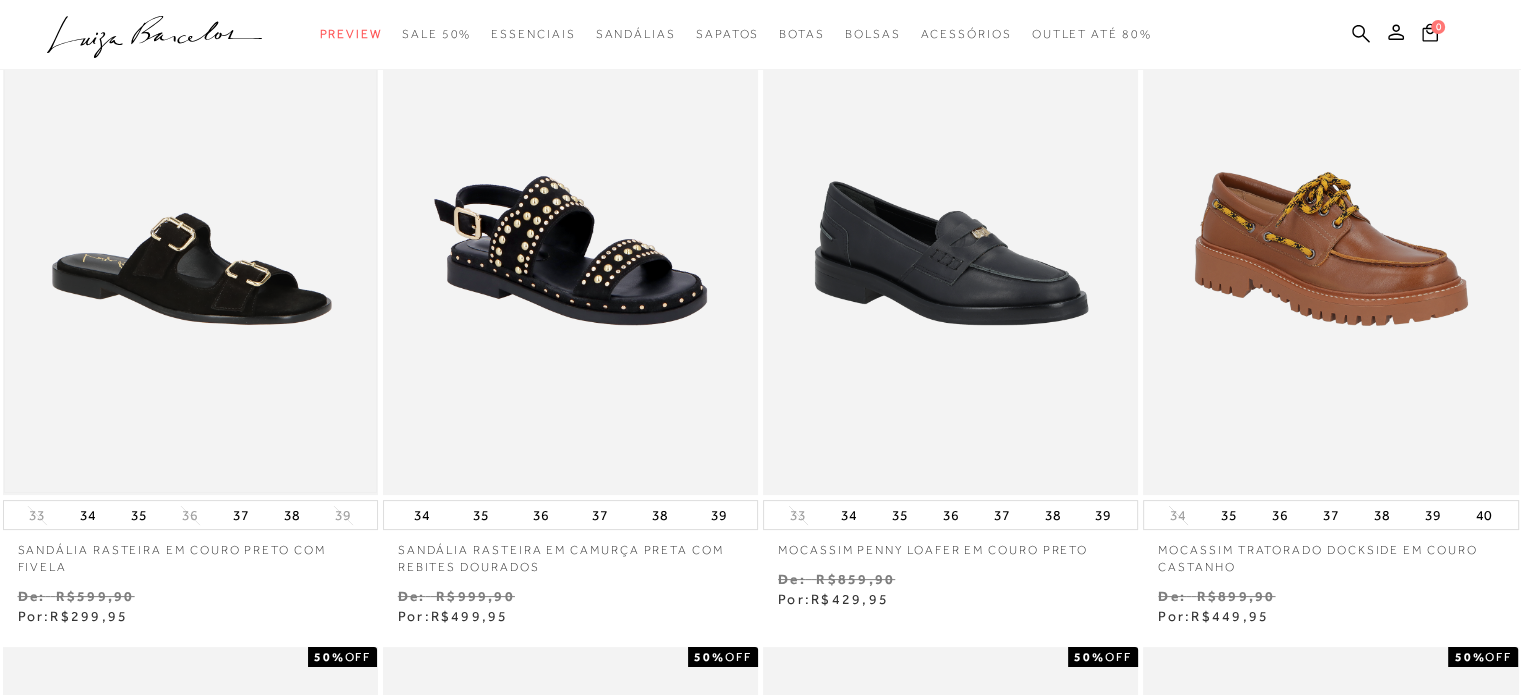 scroll, scrollTop: 251, scrollLeft: 0, axis: vertical 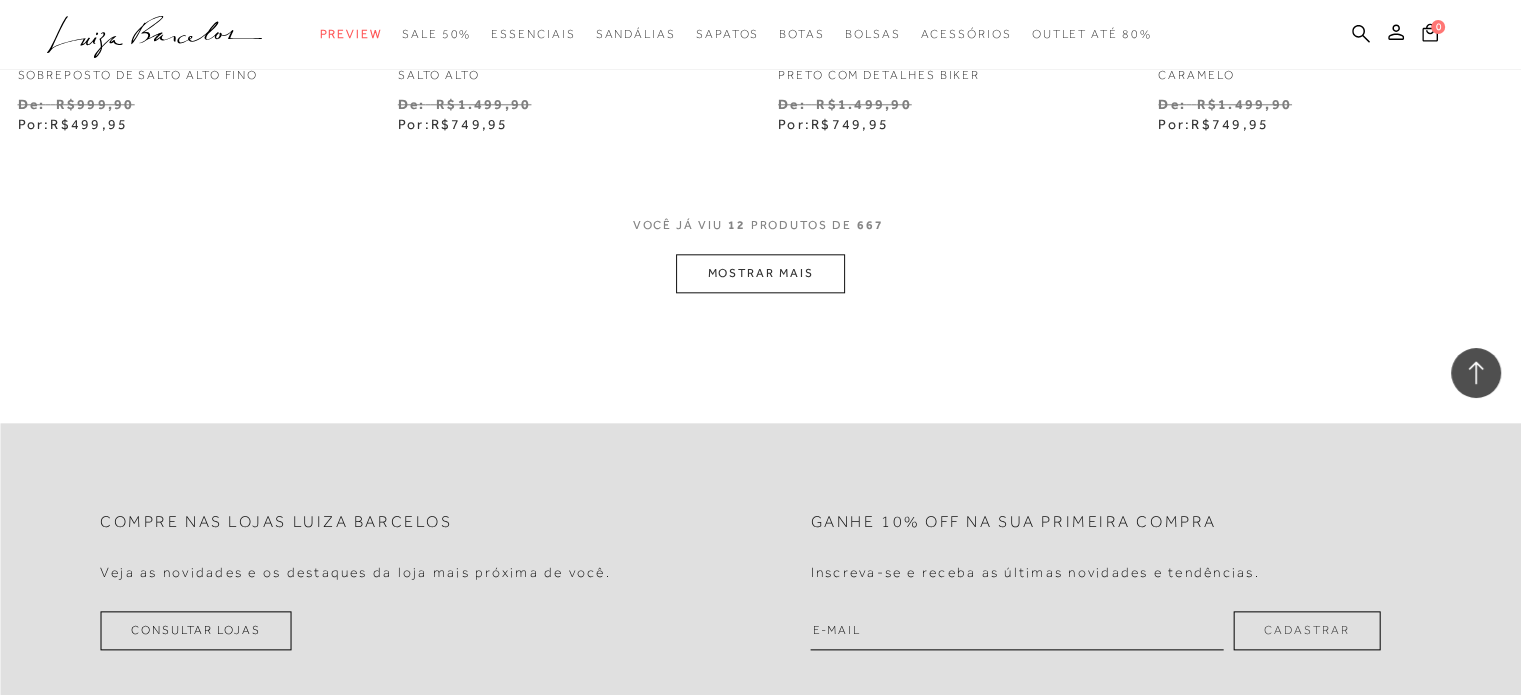 click on "MOSTRAR MAIS" at bounding box center [760, 273] 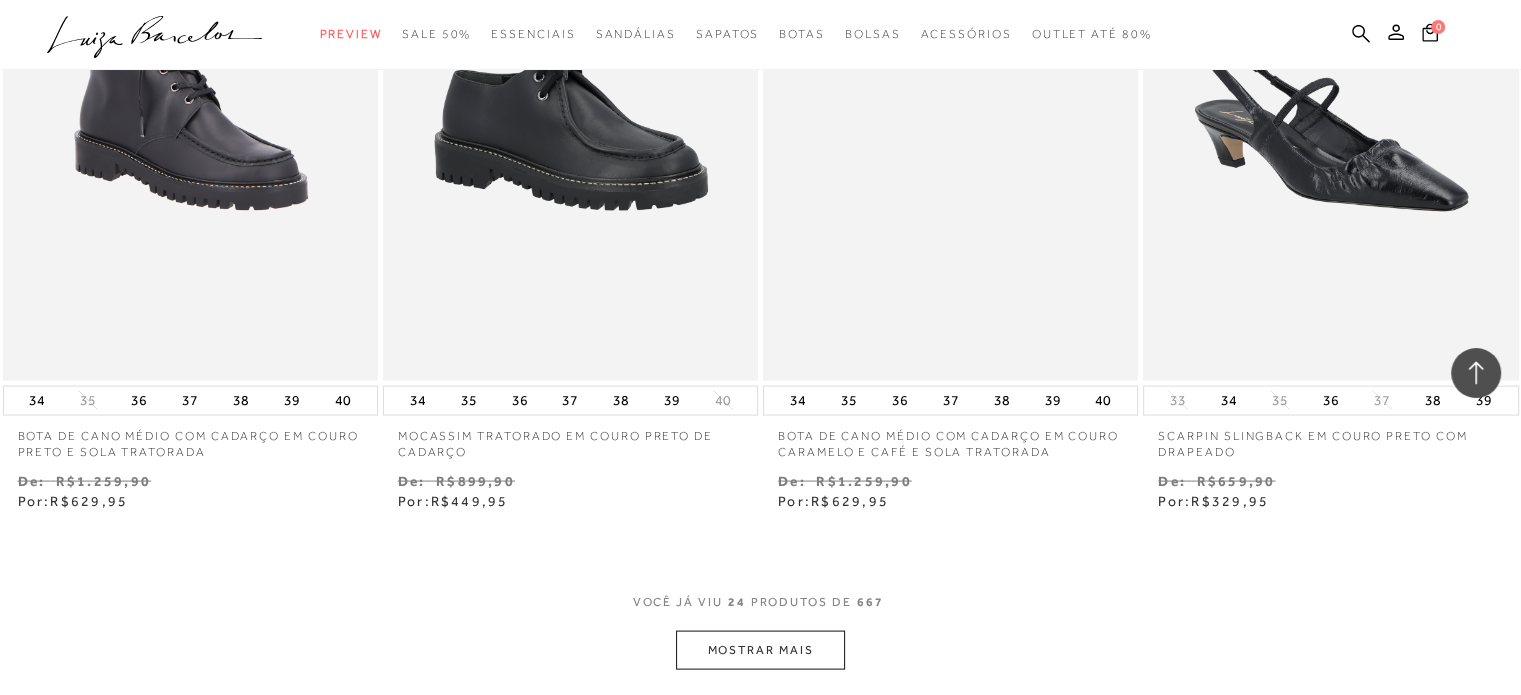 scroll, scrollTop: 3936, scrollLeft: 0, axis: vertical 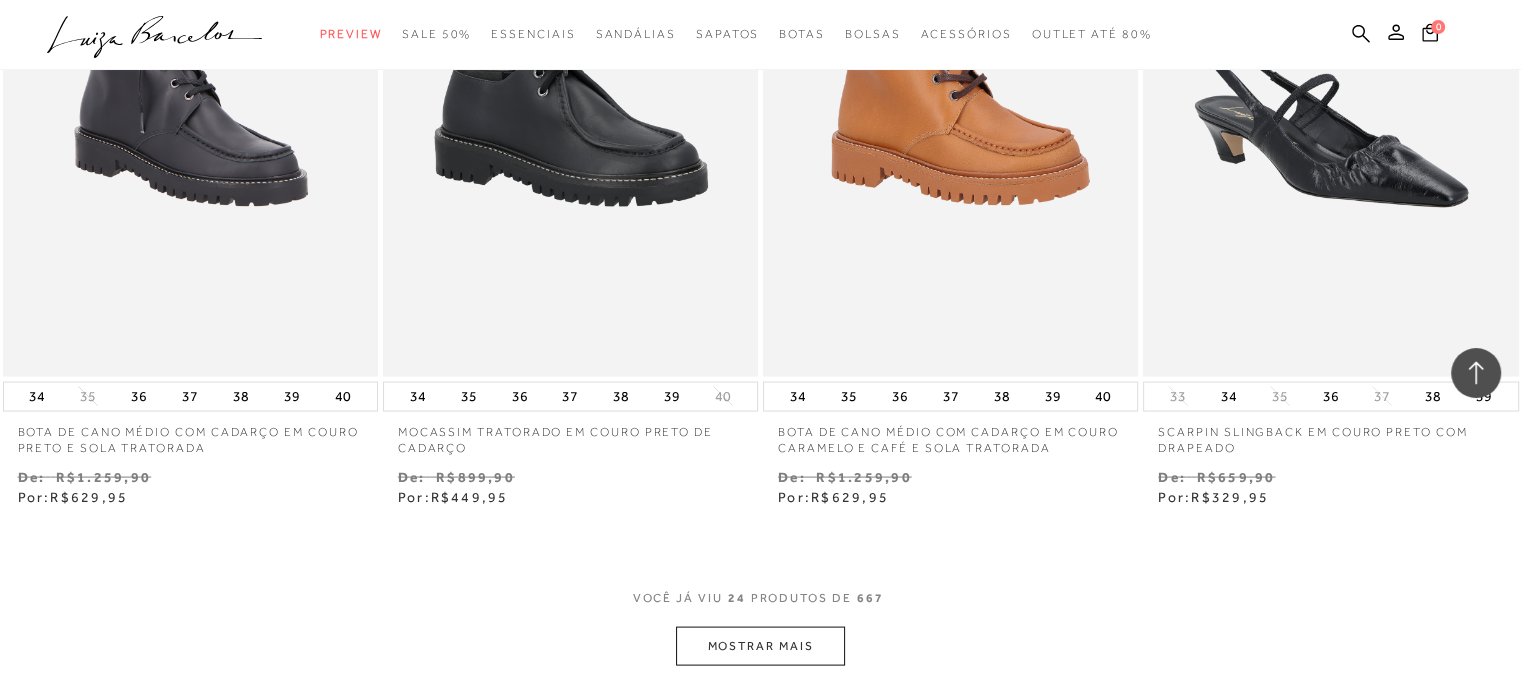 click on "MOSTRAR MAIS" at bounding box center (760, 646) 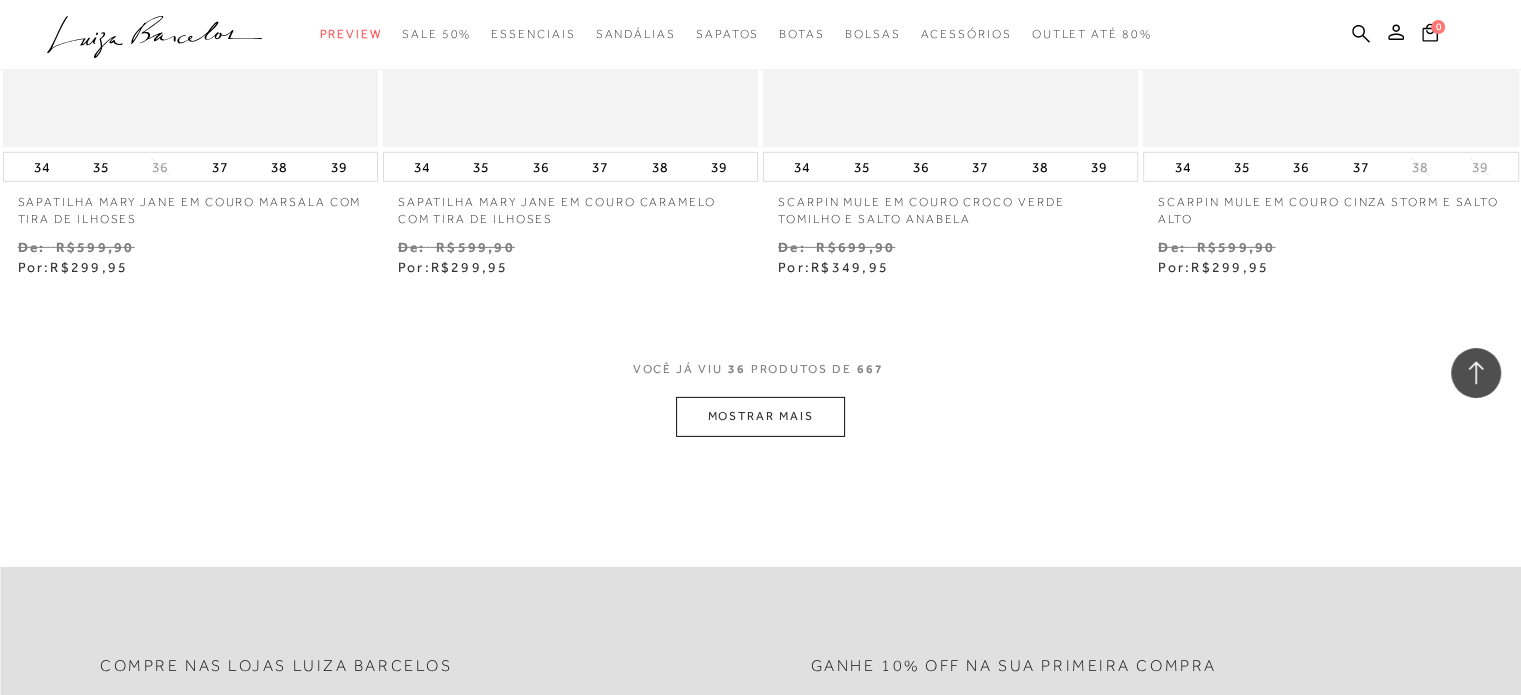 scroll, scrollTop: 6310, scrollLeft: 0, axis: vertical 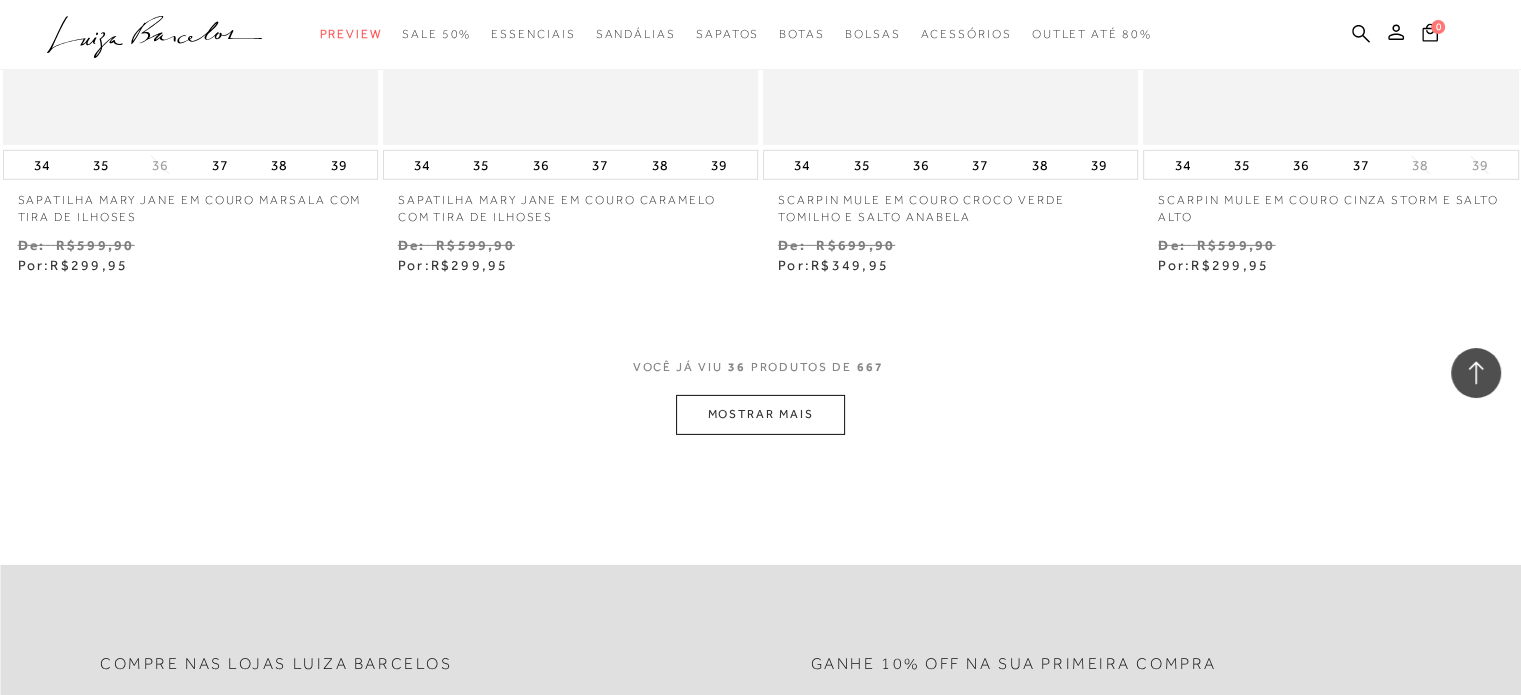 click on "MOSTRAR MAIS" at bounding box center [760, 414] 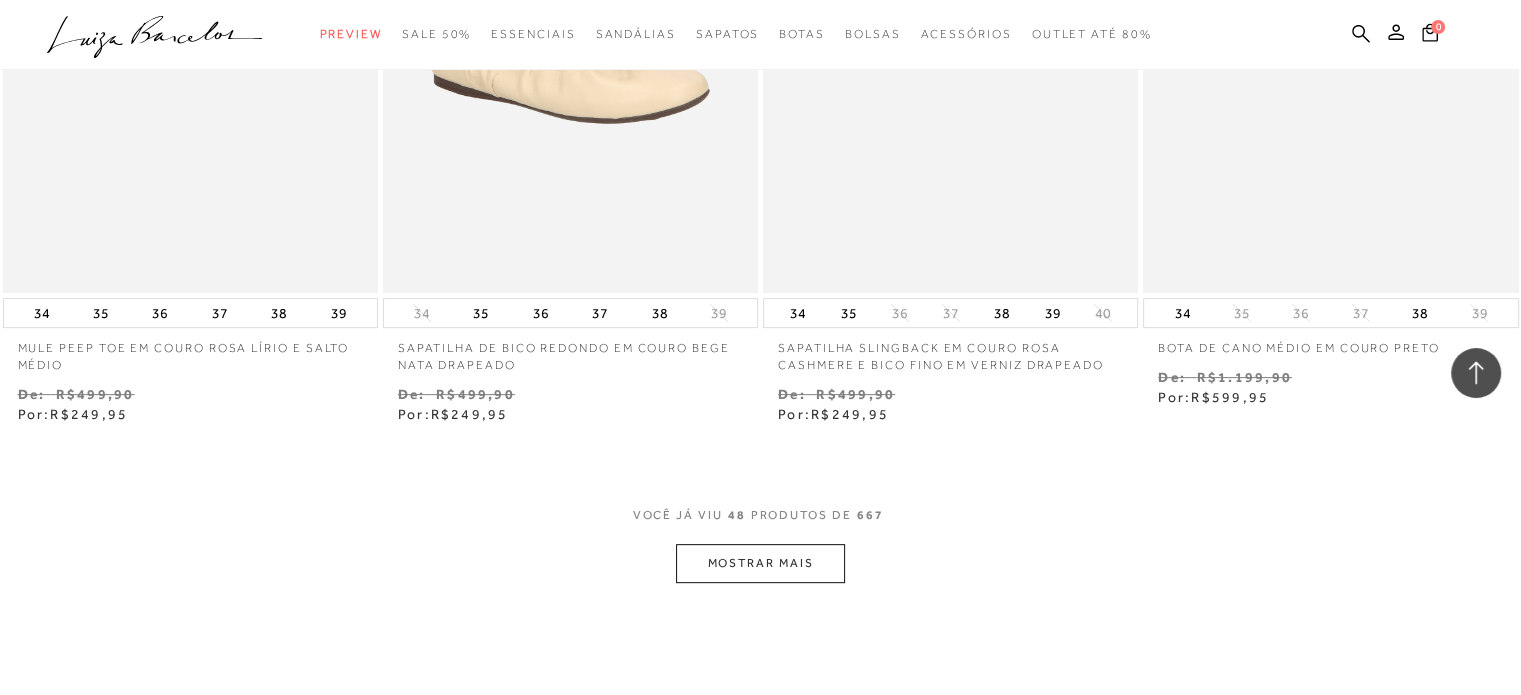 scroll, scrollTop: 8340, scrollLeft: 0, axis: vertical 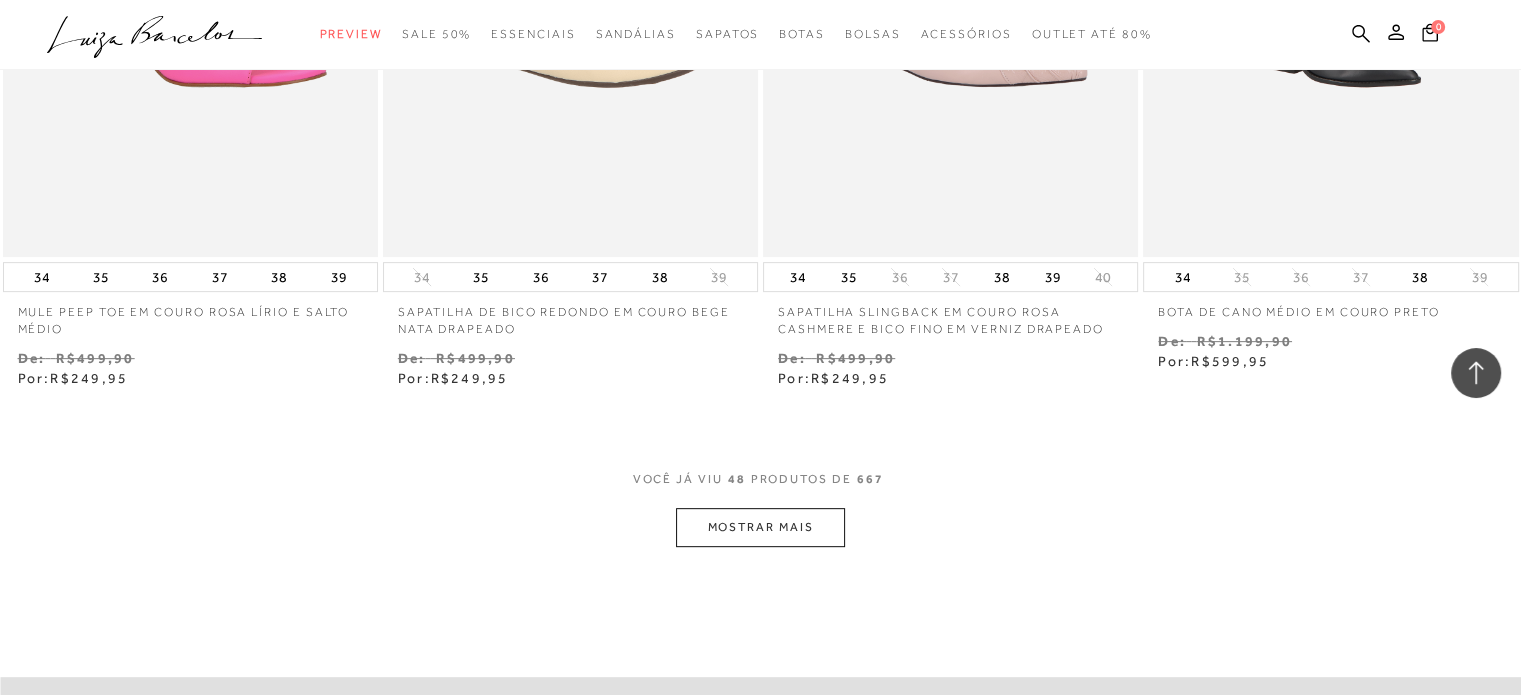 click on "MOSTRAR MAIS" at bounding box center (760, 527) 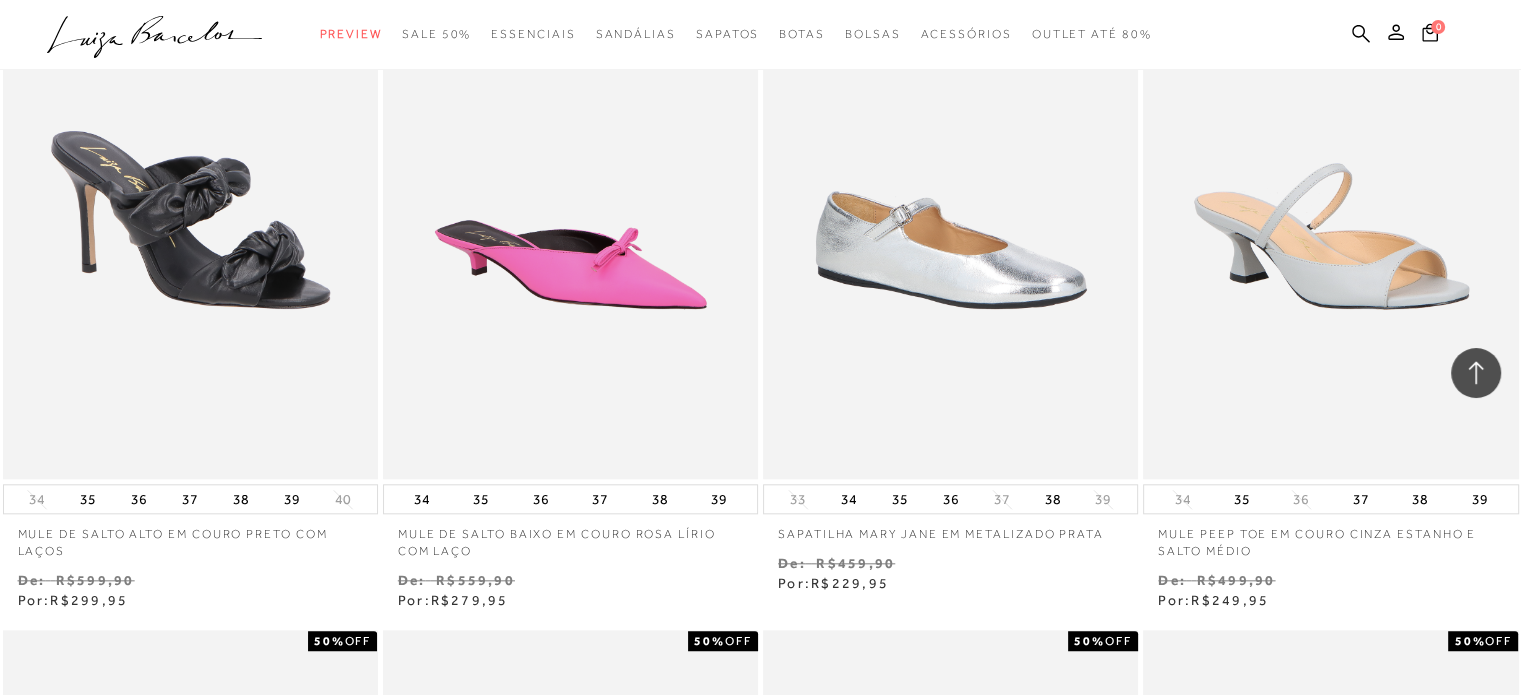 scroll, scrollTop: 9554, scrollLeft: 0, axis: vertical 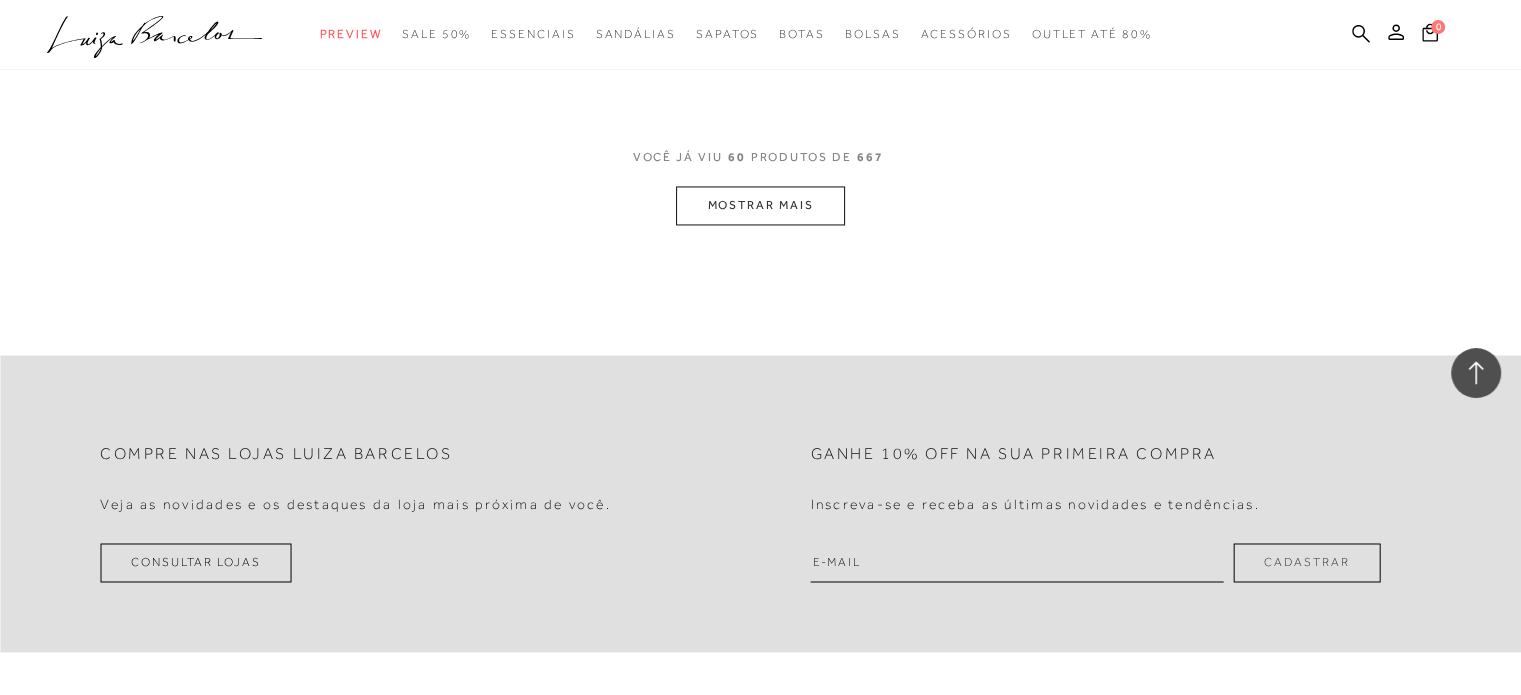 click on "MOSTRAR MAIS" at bounding box center (760, 205) 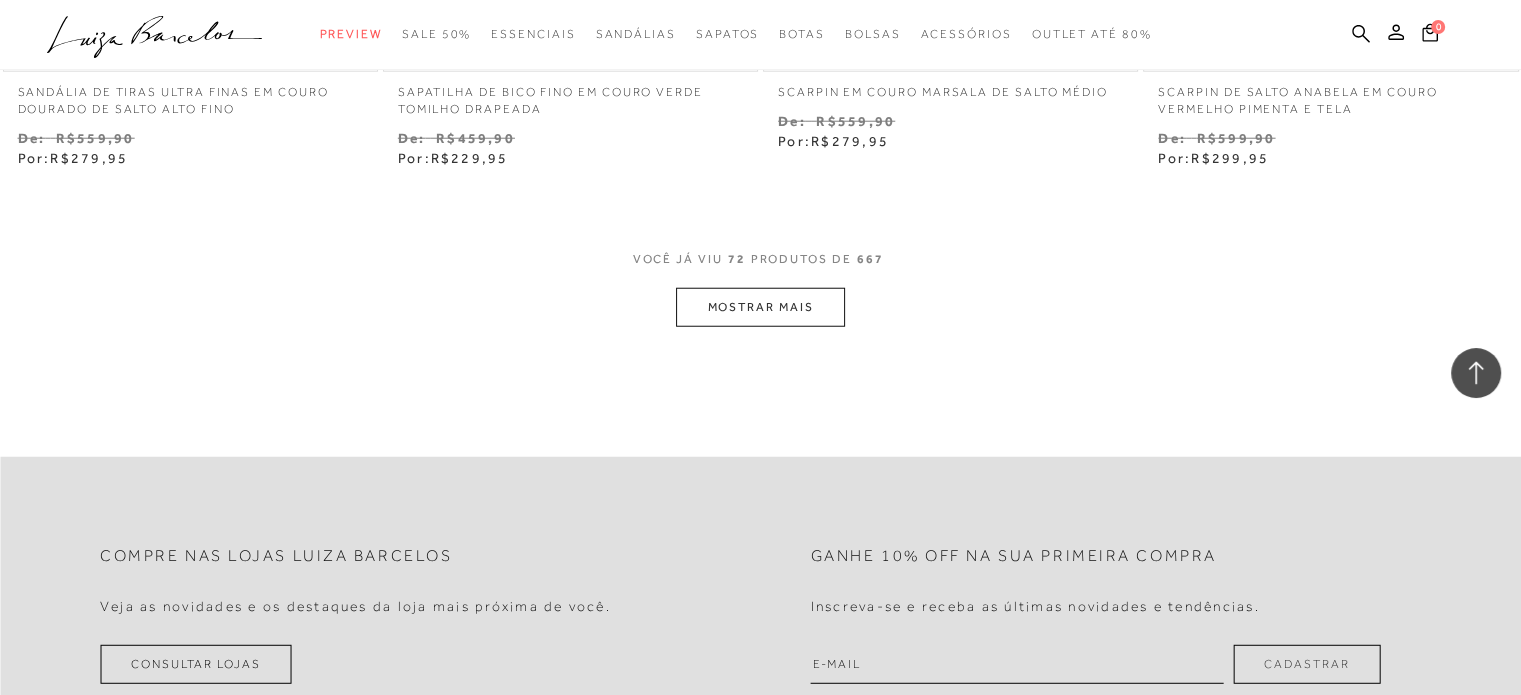 scroll, scrollTop: 12908, scrollLeft: 0, axis: vertical 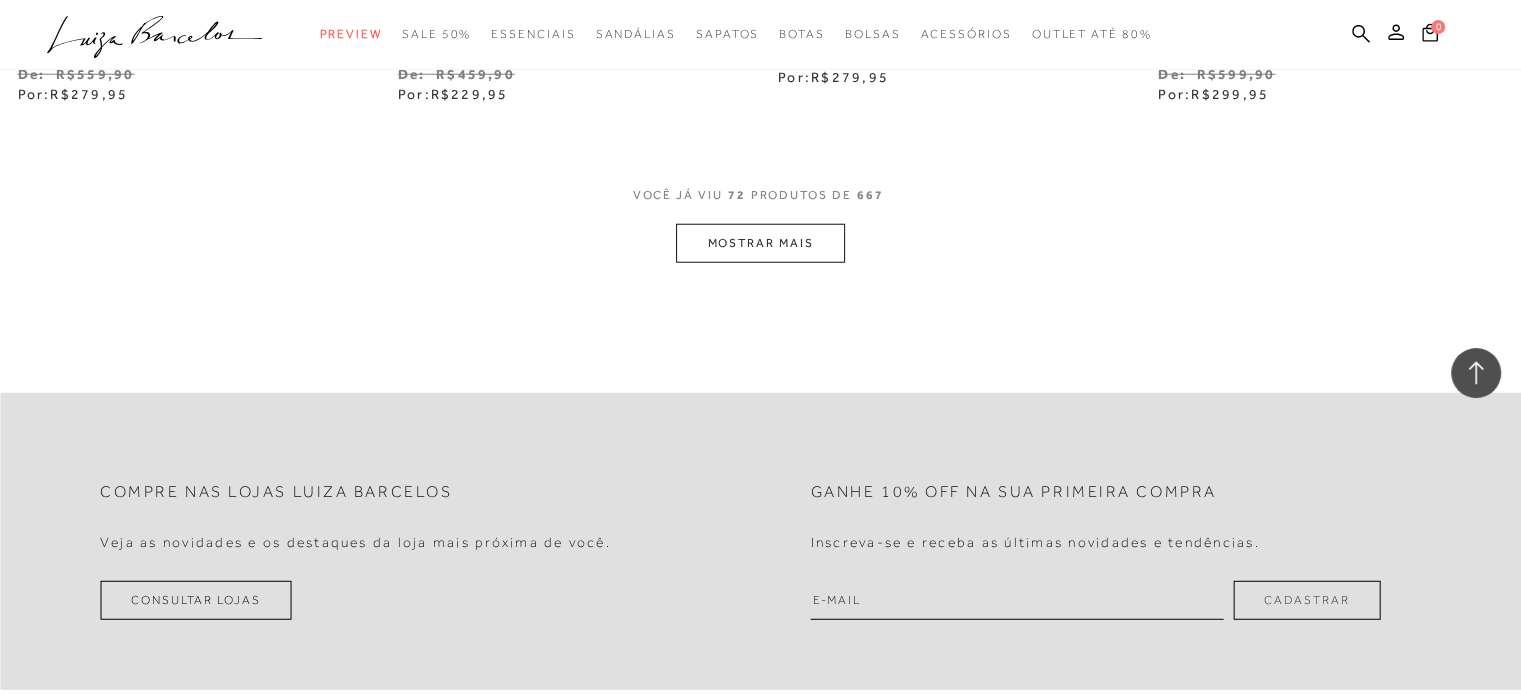 click on "MOSTRAR MAIS" at bounding box center [760, 243] 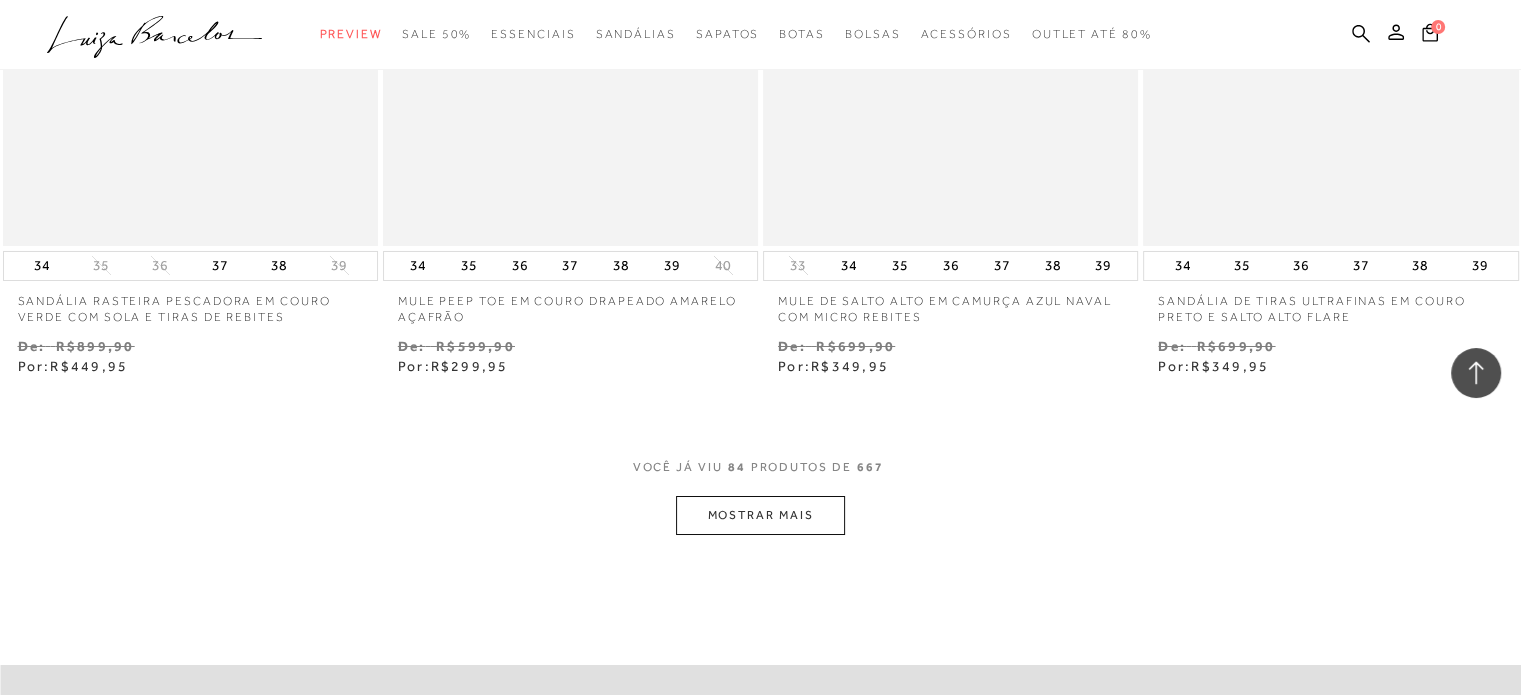 scroll, scrollTop: 14780, scrollLeft: 0, axis: vertical 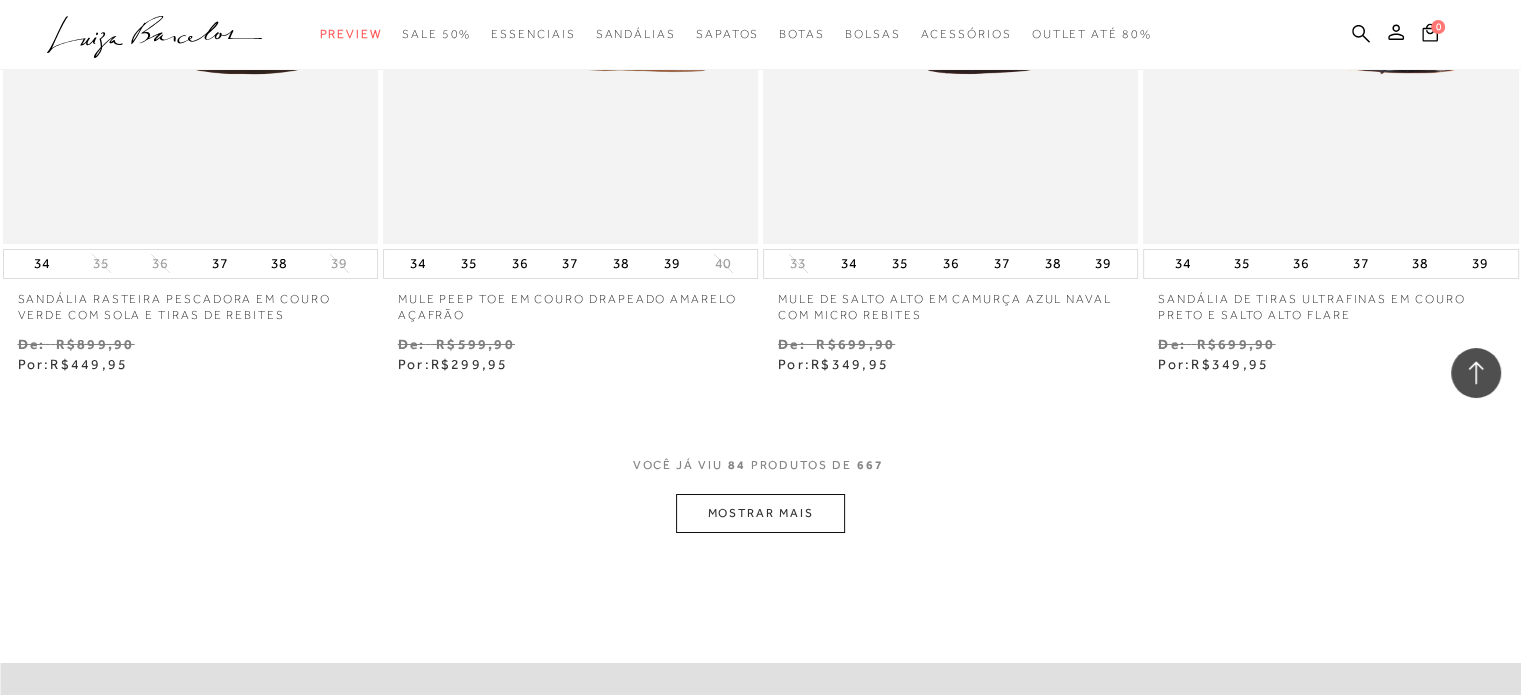 click on "MOSTRAR MAIS" at bounding box center (760, 513) 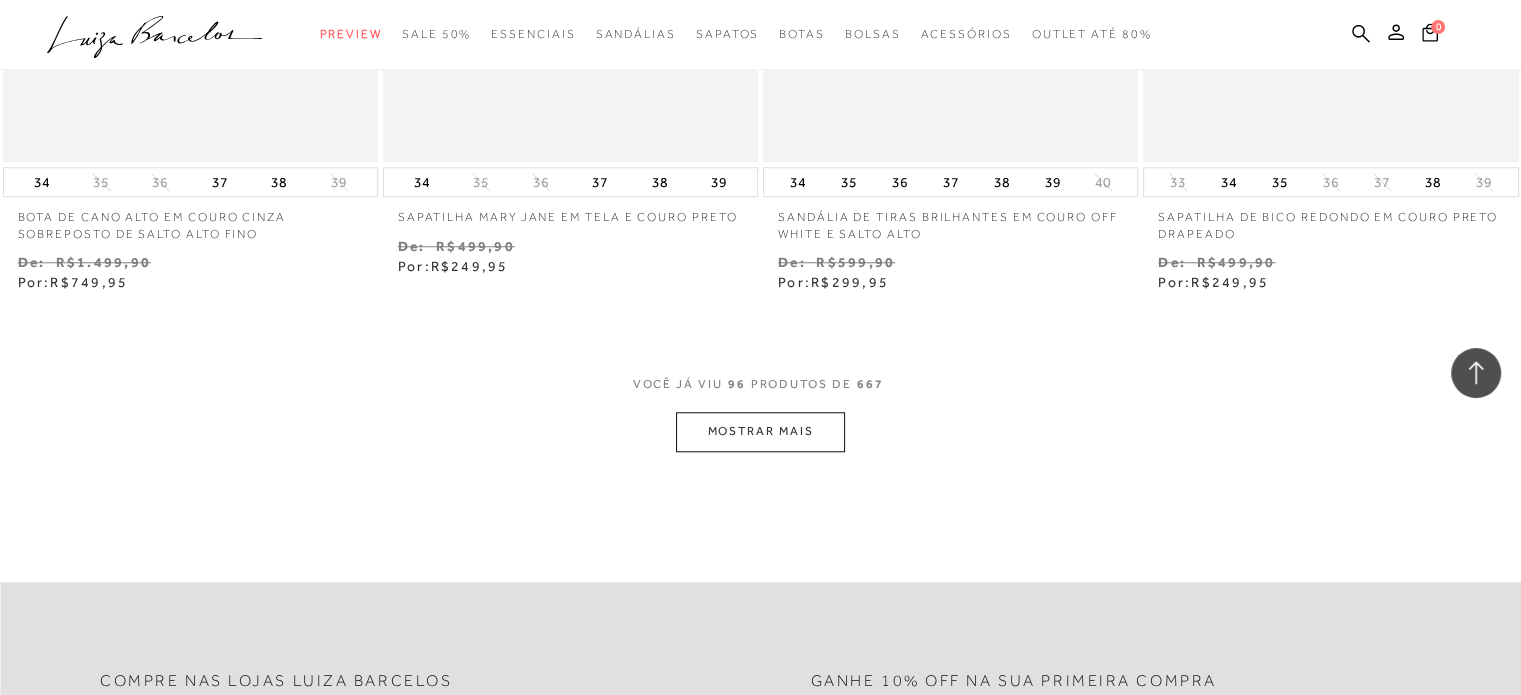 scroll, scrollTop: 17004, scrollLeft: 0, axis: vertical 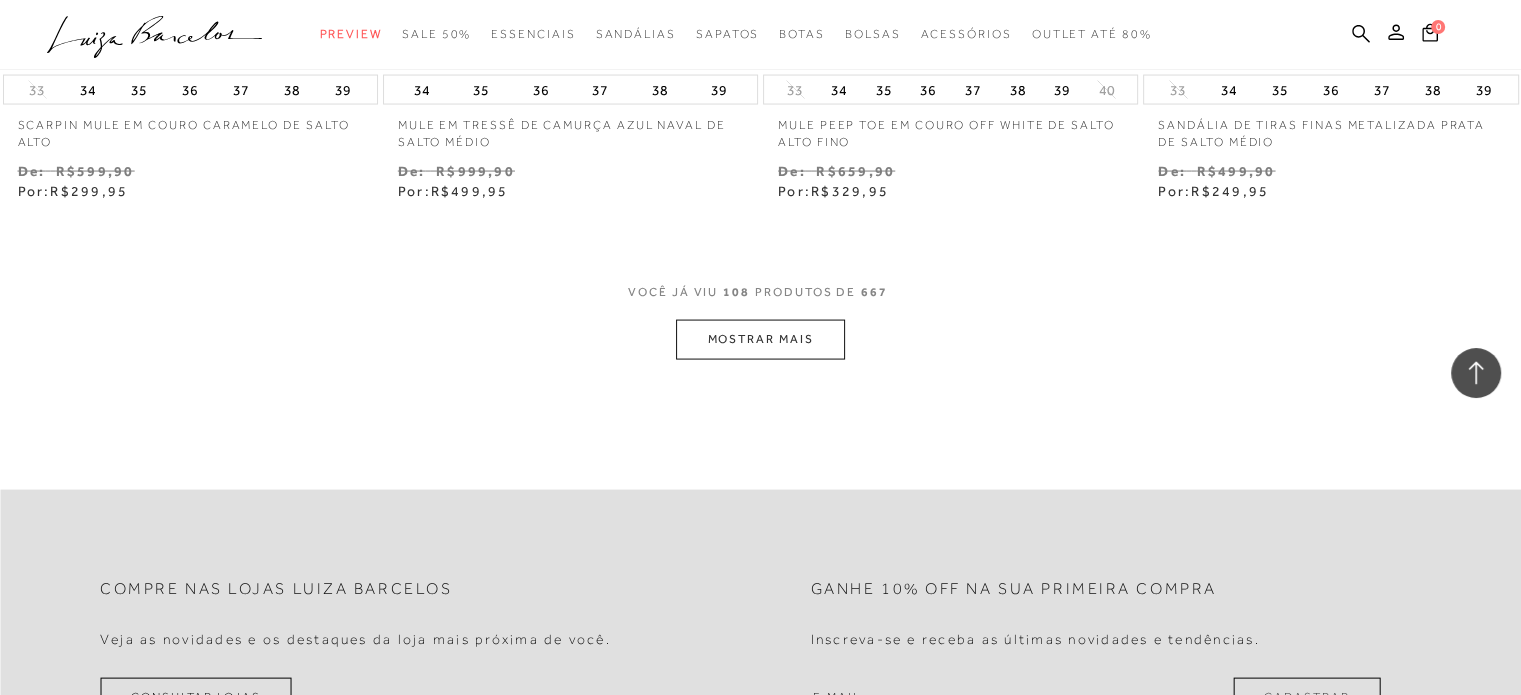 click on "MOSTRAR MAIS" at bounding box center (760, 339) 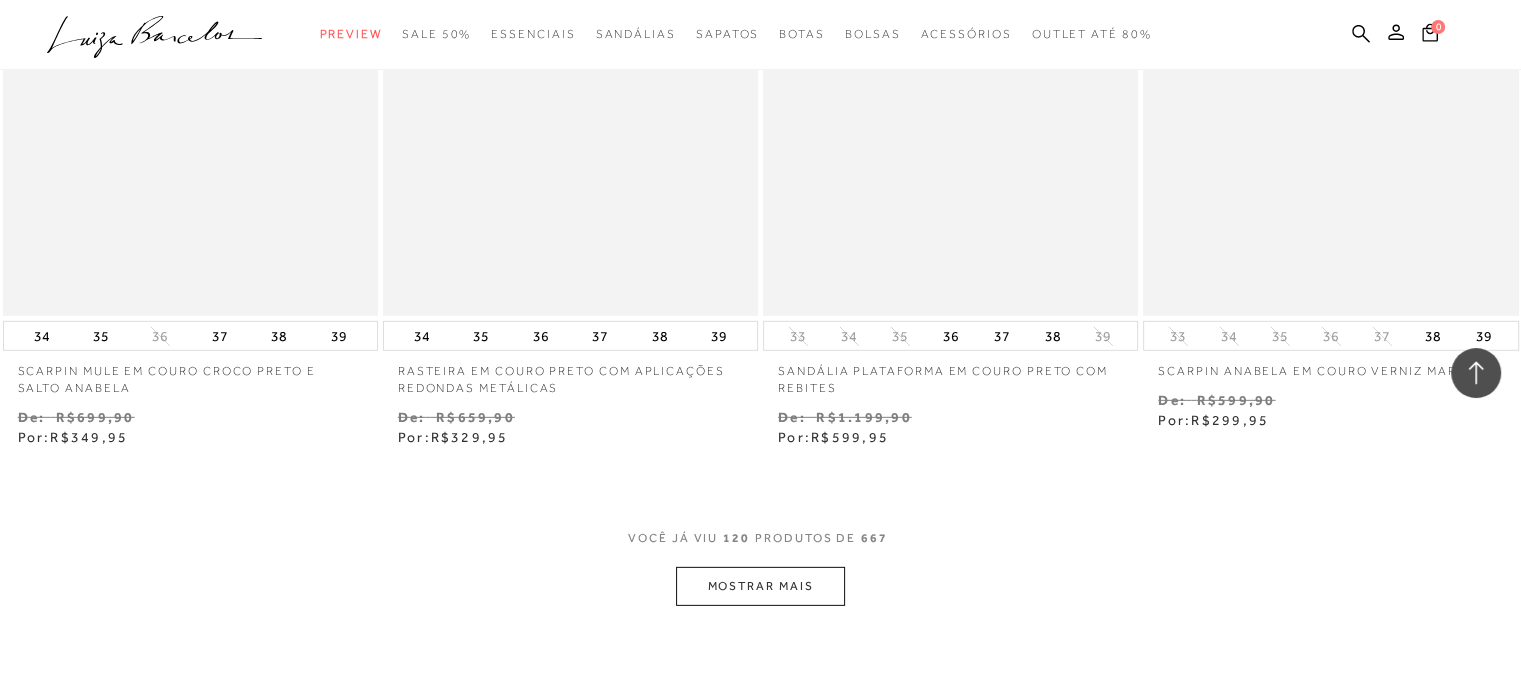 scroll, scrollTop: 21295, scrollLeft: 0, axis: vertical 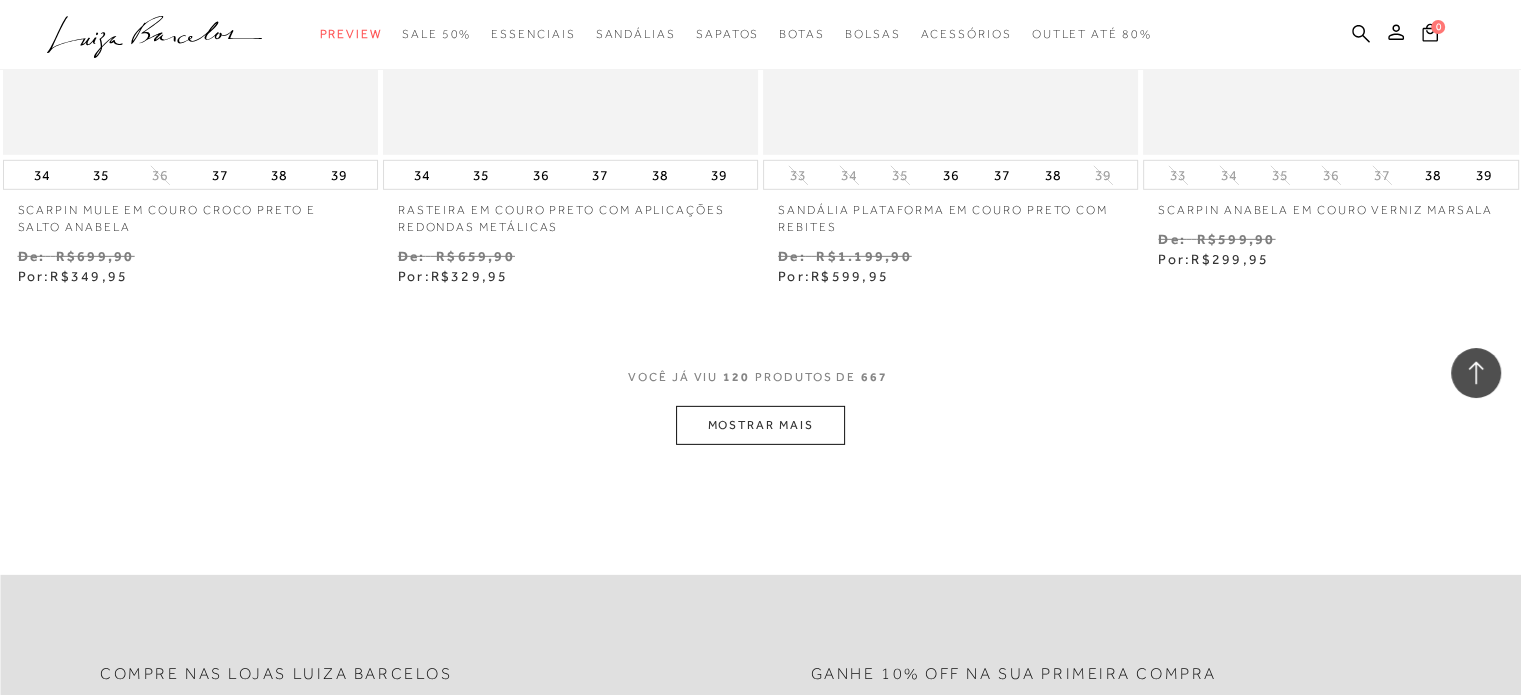 click on "MOSTRAR MAIS" at bounding box center (760, 425) 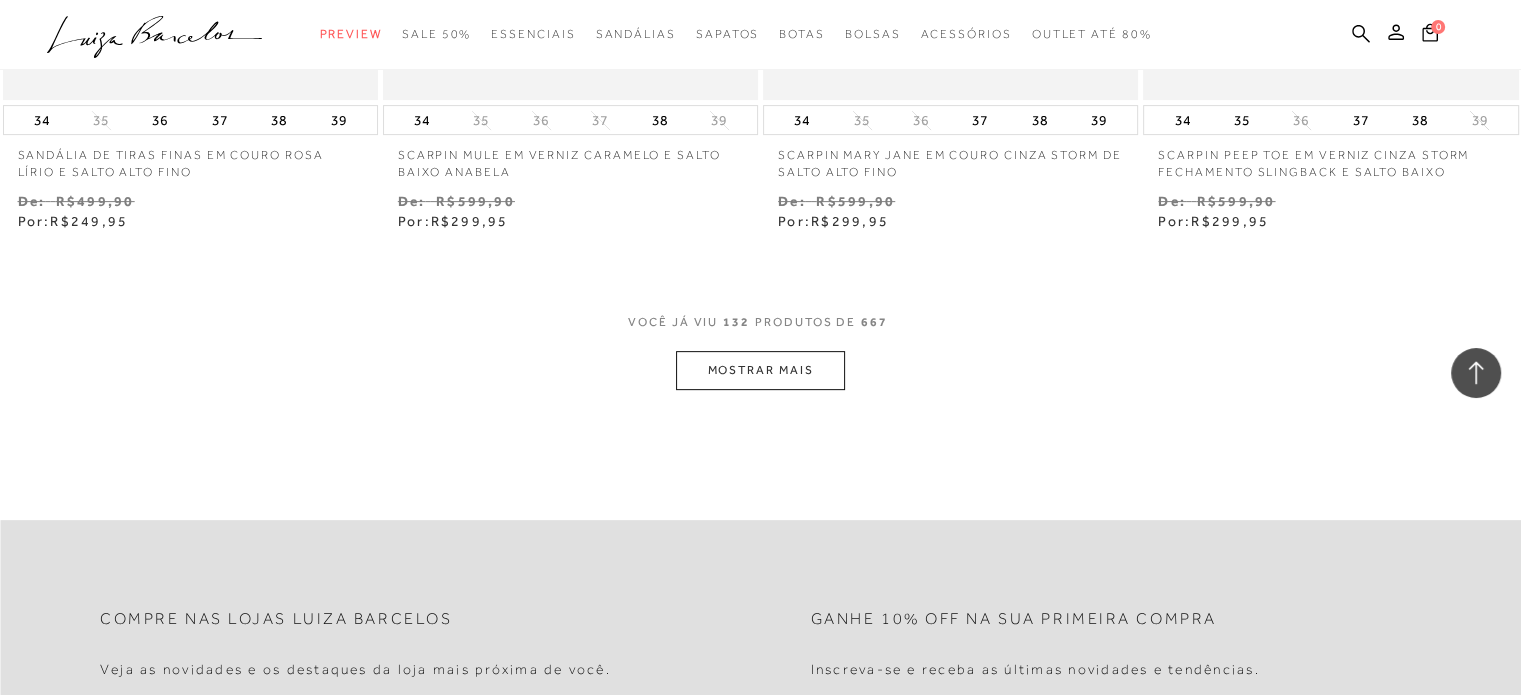 scroll, scrollTop: 23495, scrollLeft: 0, axis: vertical 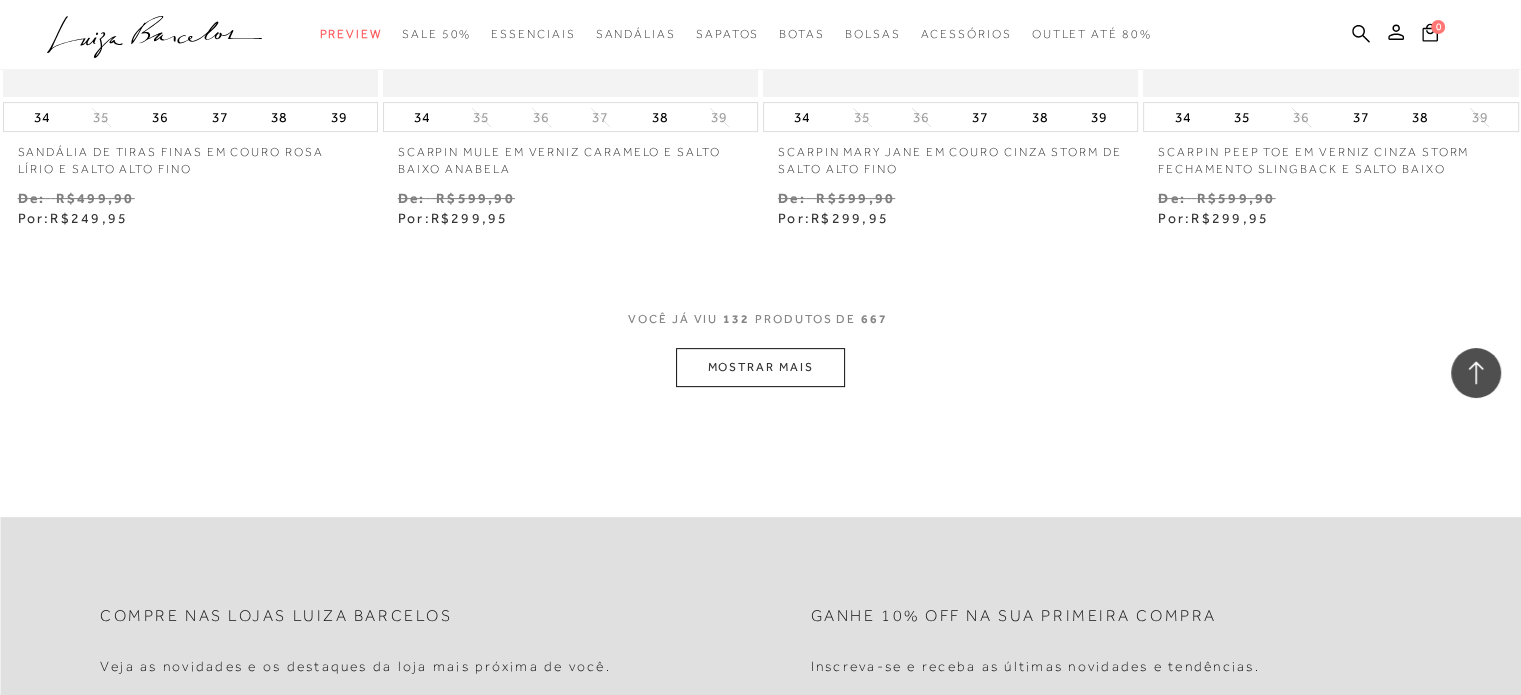 click on "MOSTRAR MAIS" at bounding box center (760, 367) 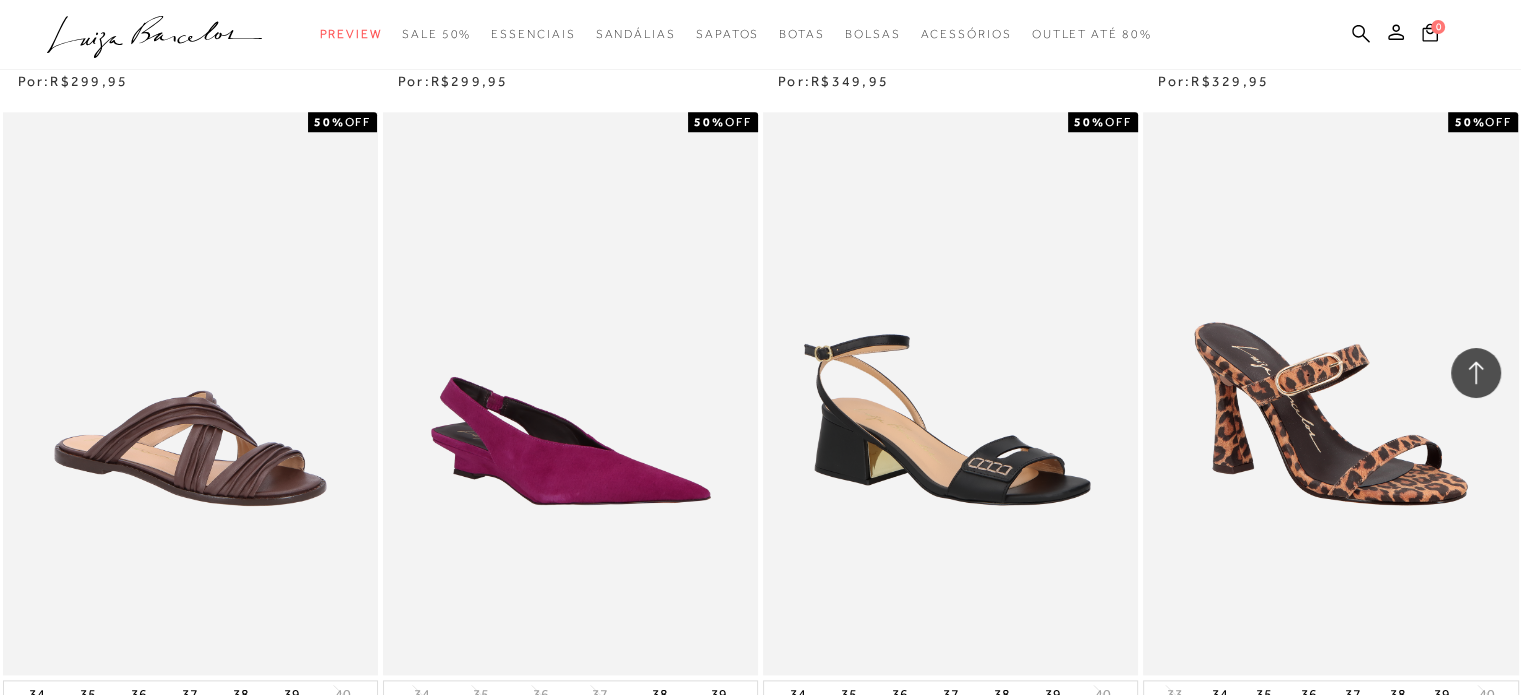 scroll, scrollTop: 25358, scrollLeft: 0, axis: vertical 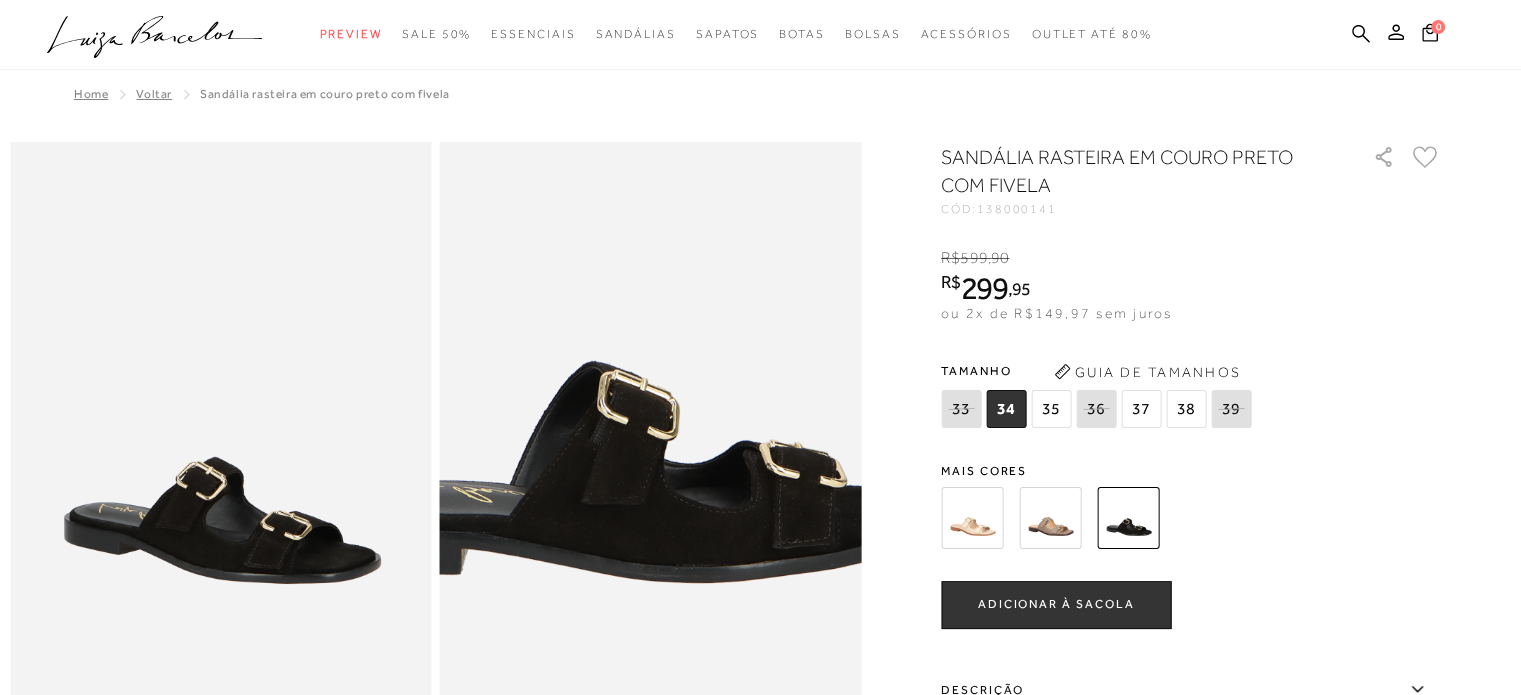 click at bounding box center (597, 333) 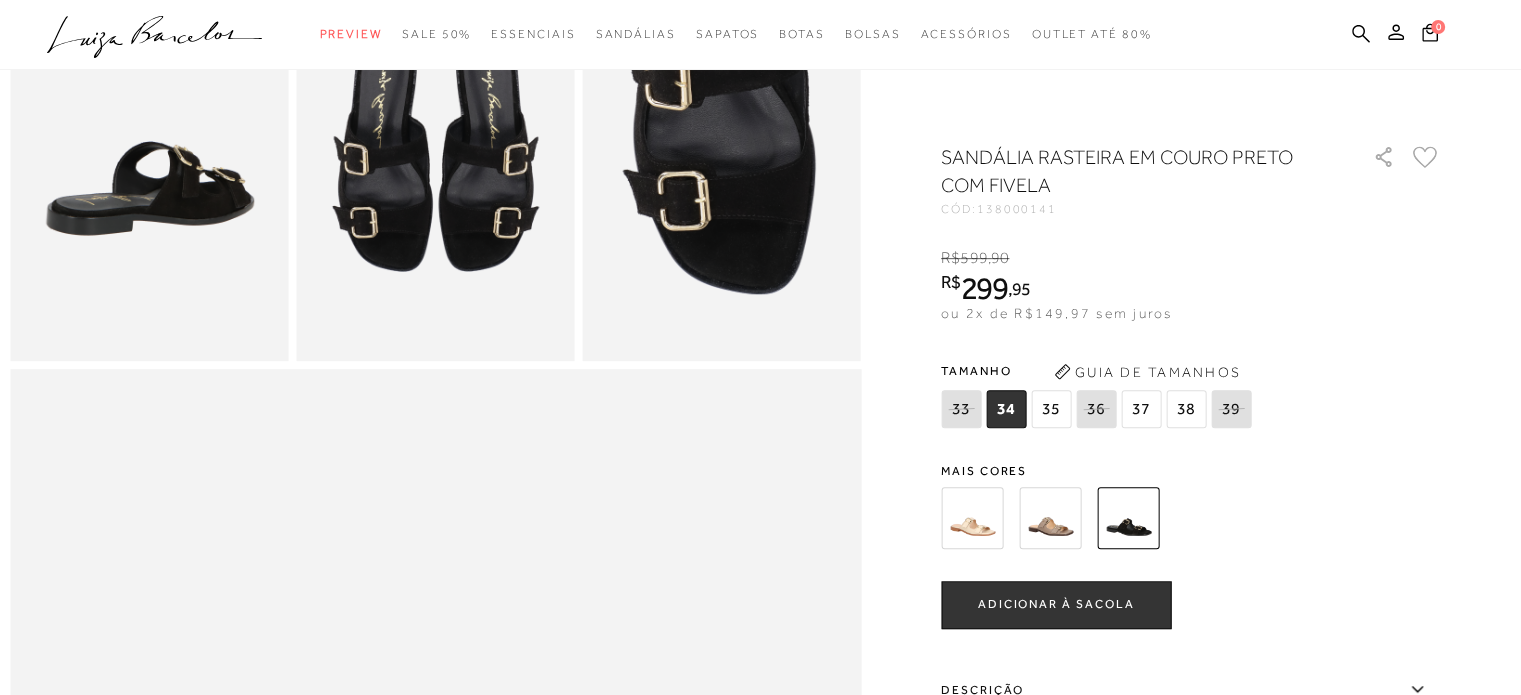 scroll, scrollTop: 840, scrollLeft: 0, axis: vertical 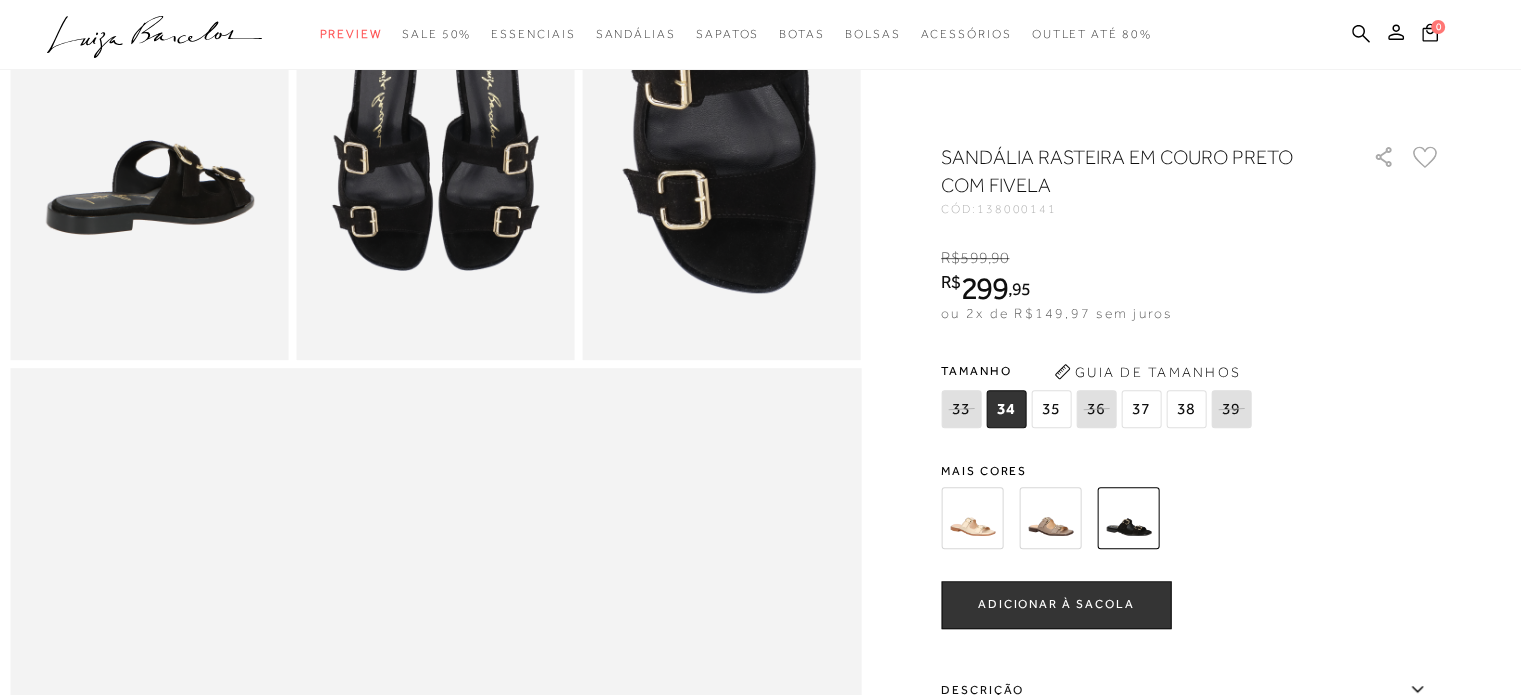 click at bounding box center (722, 150) 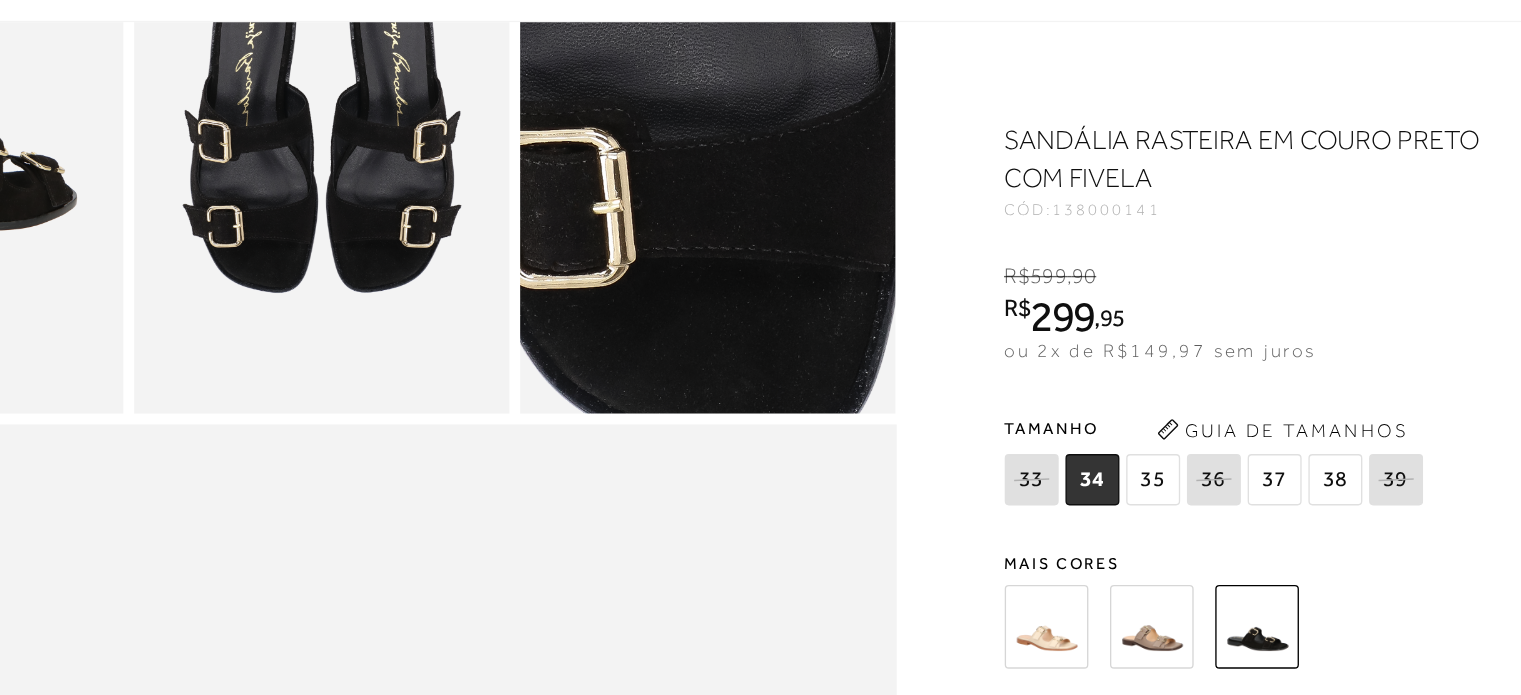 scroll, scrollTop: 840, scrollLeft: 0, axis: vertical 